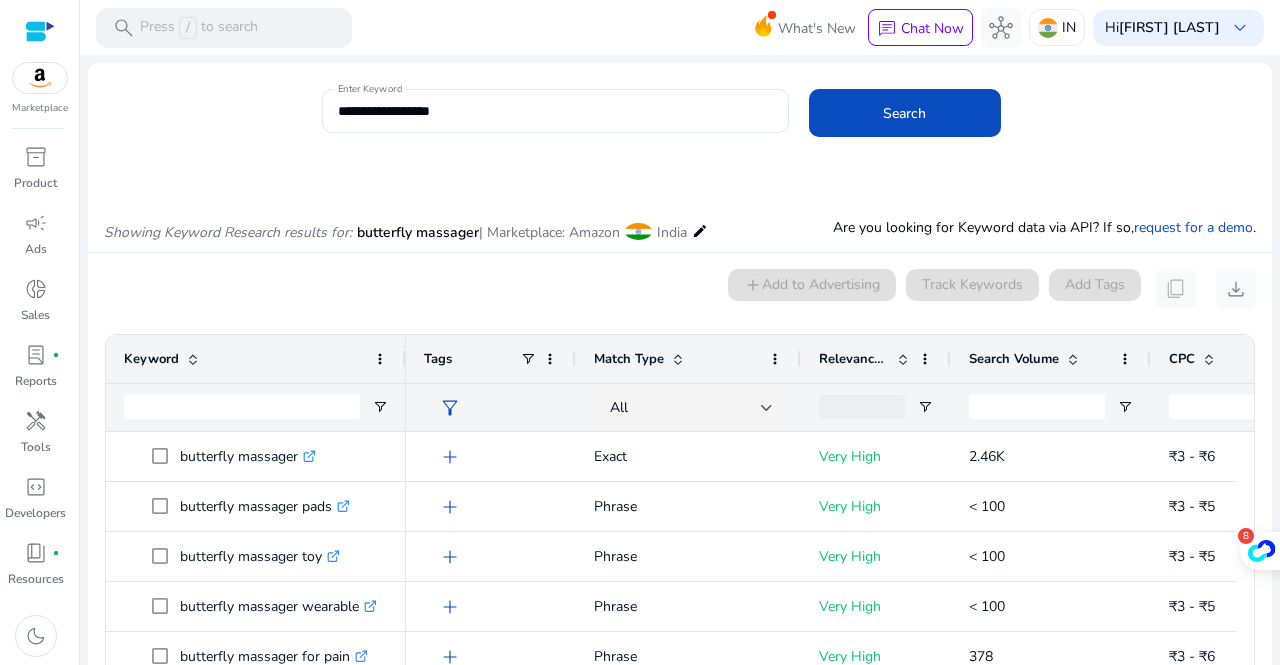 scroll, scrollTop: 0, scrollLeft: 0, axis: both 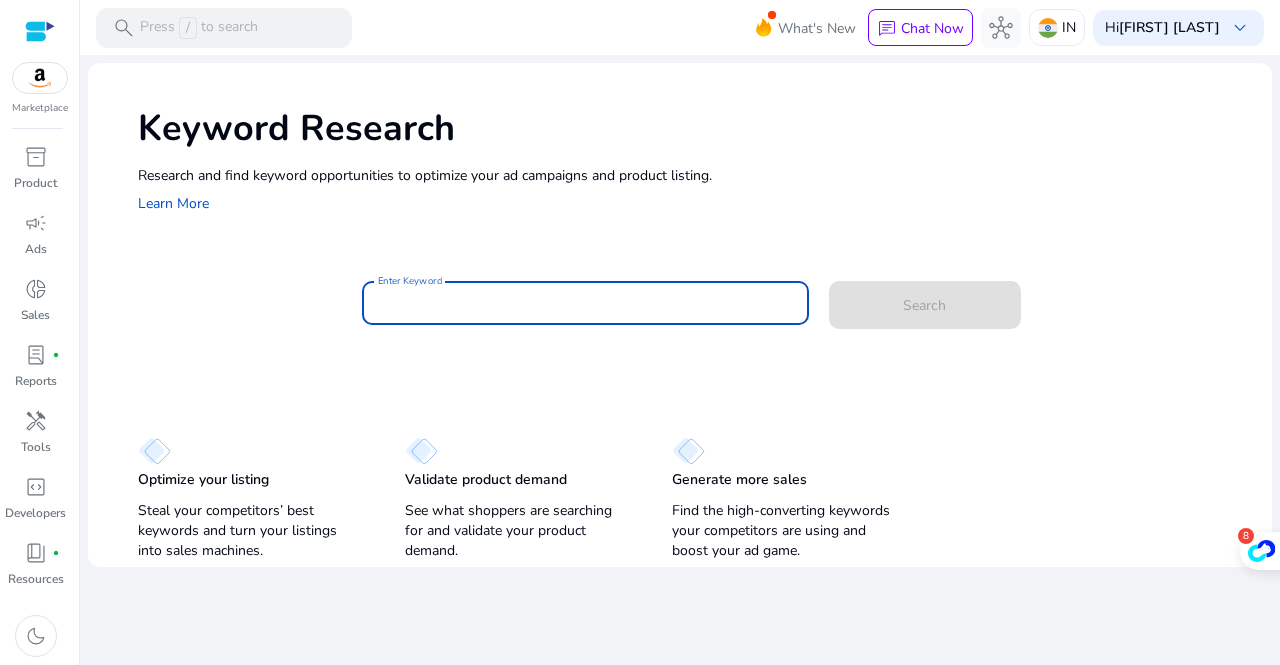 click on "Enter Keyword" at bounding box center (585, 303) 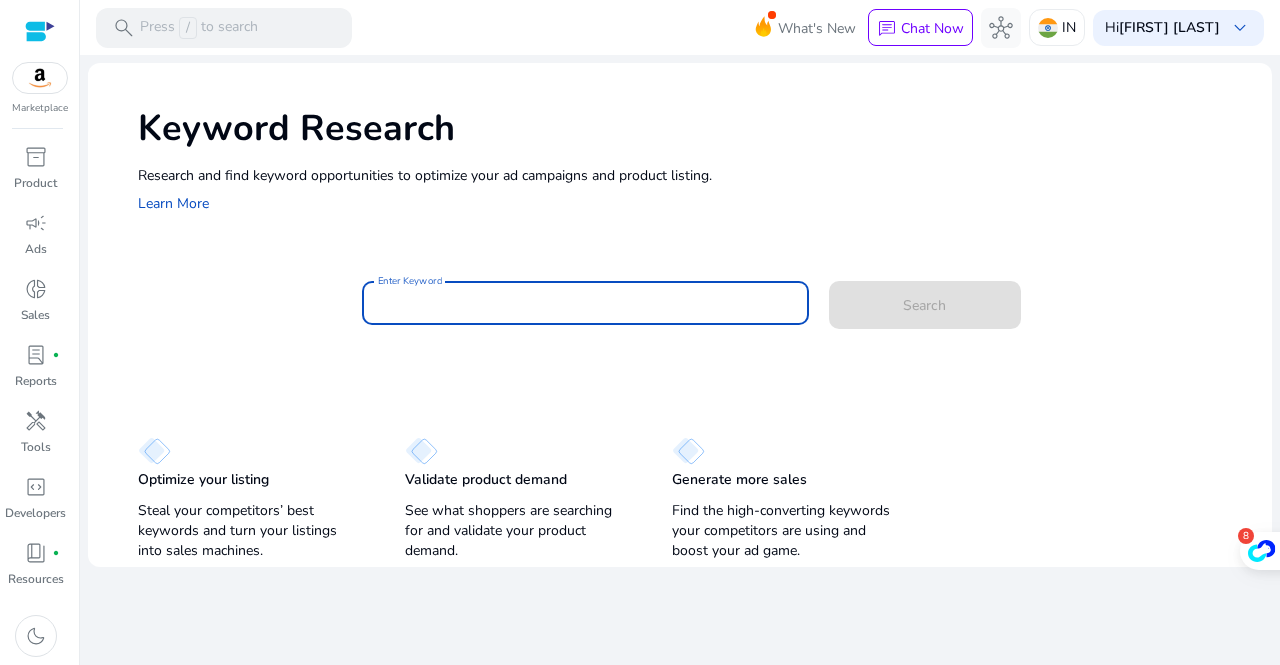 paste on "**********" 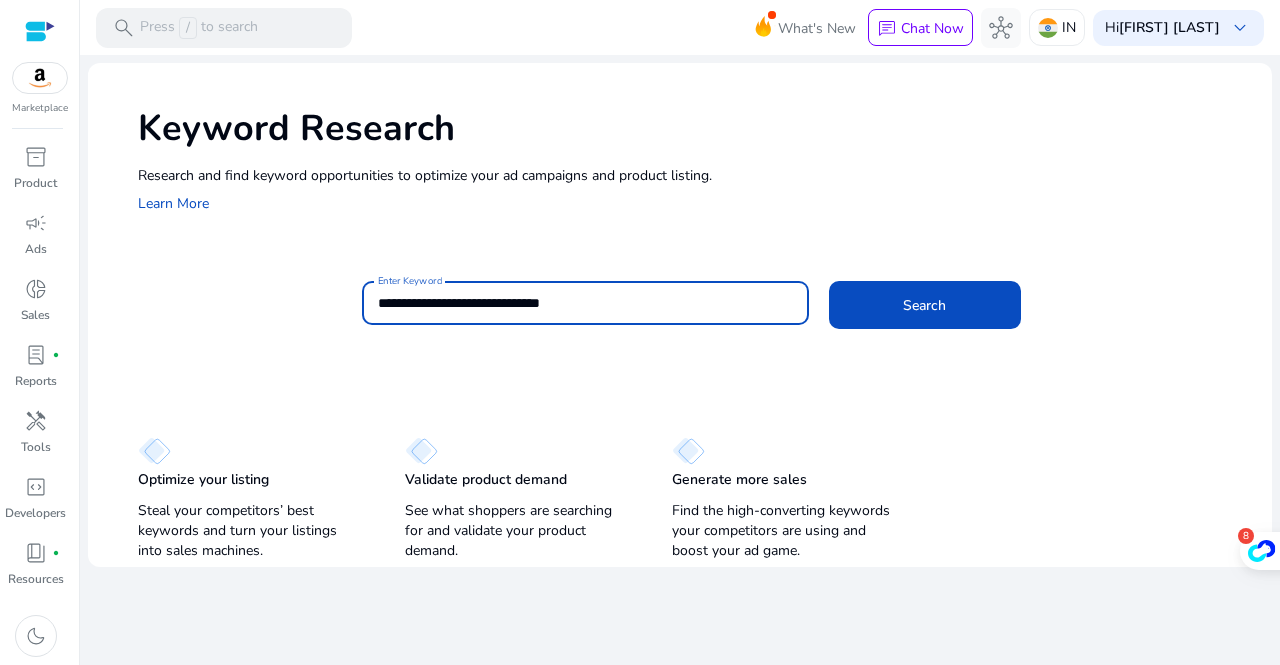 click on "Search" 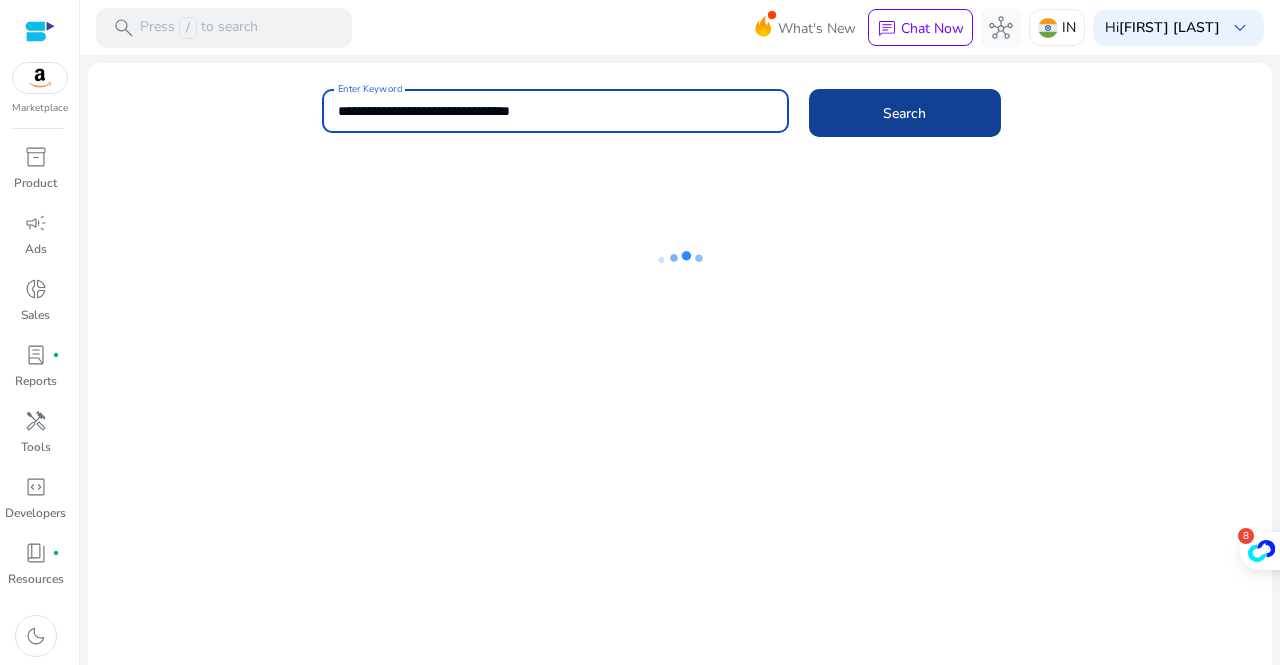 type on "**********" 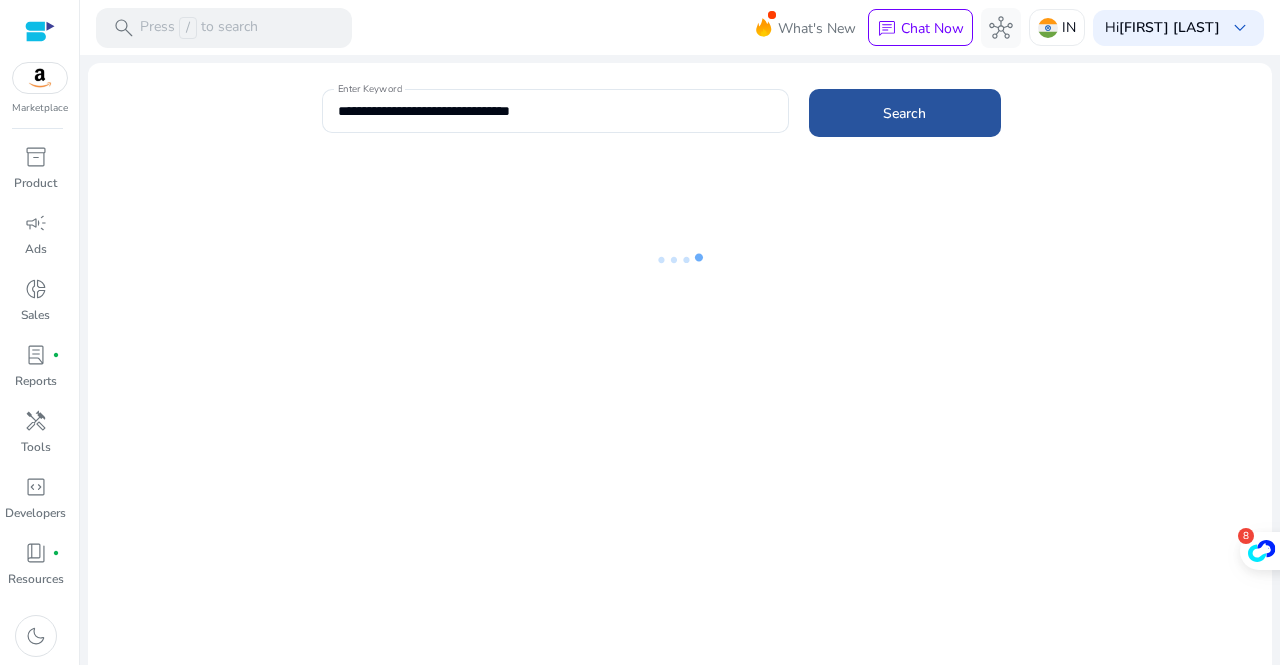 click 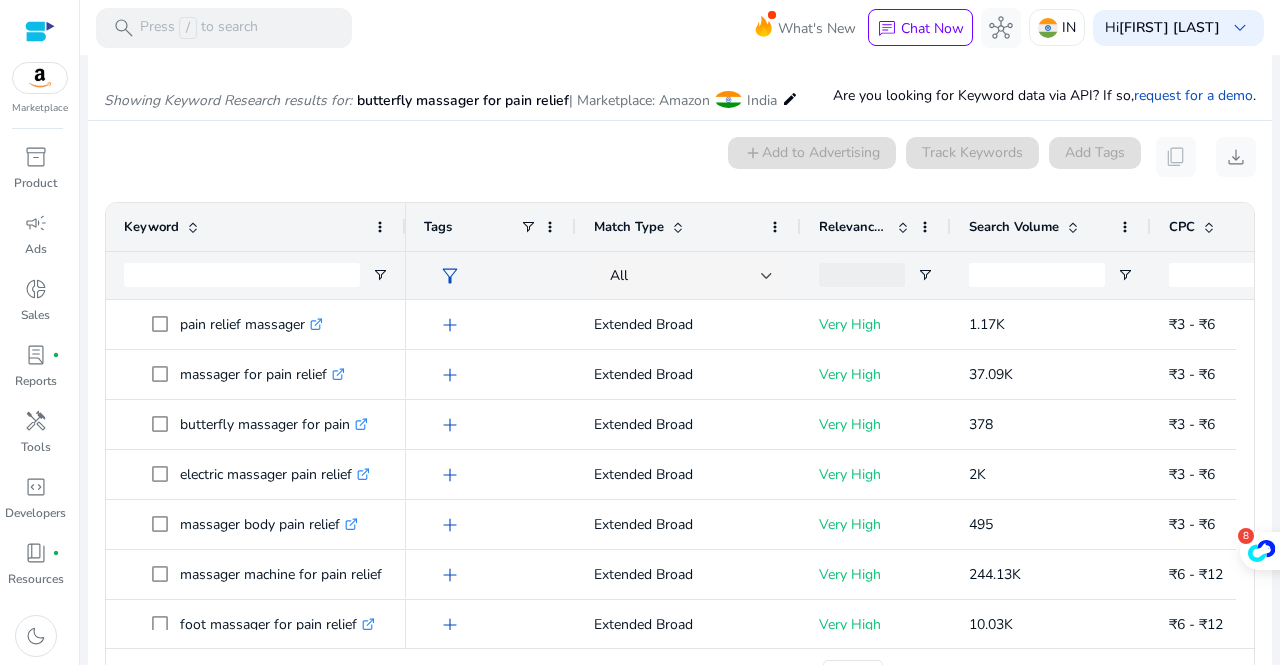scroll, scrollTop: 130, scrollLeft: 0, axis: vertical 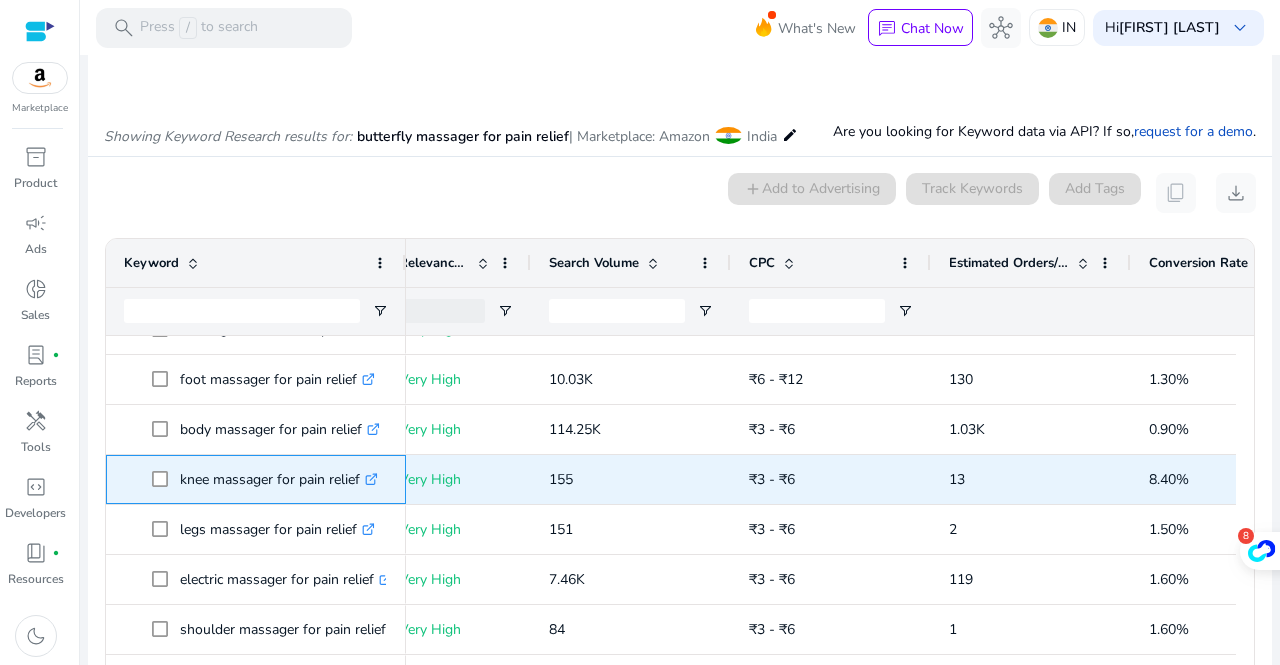 click on "knee massager for pain relief  .st0{fill:#2c8af8}" at bounding box center [279, 479] 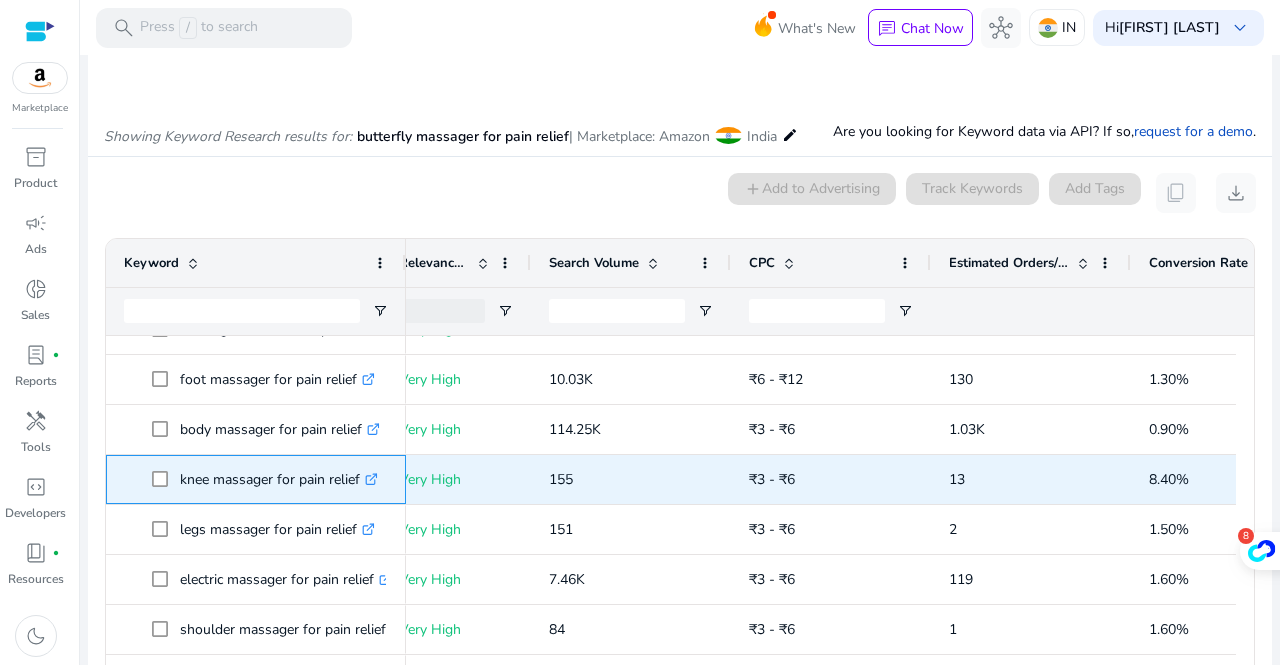 drag, startPoint x: 362, startPoint y: 481, endPoint x: 178, endPoint y: 496, distance: 184.6104 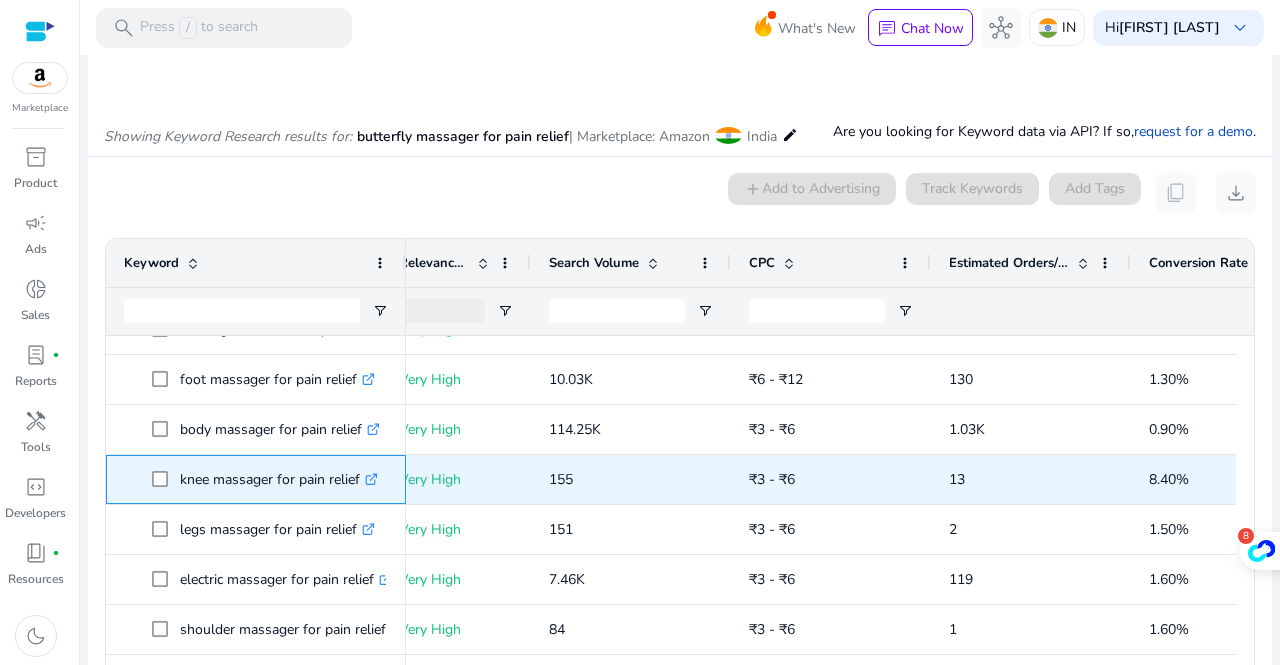 copy on "knee massager for pain relief" 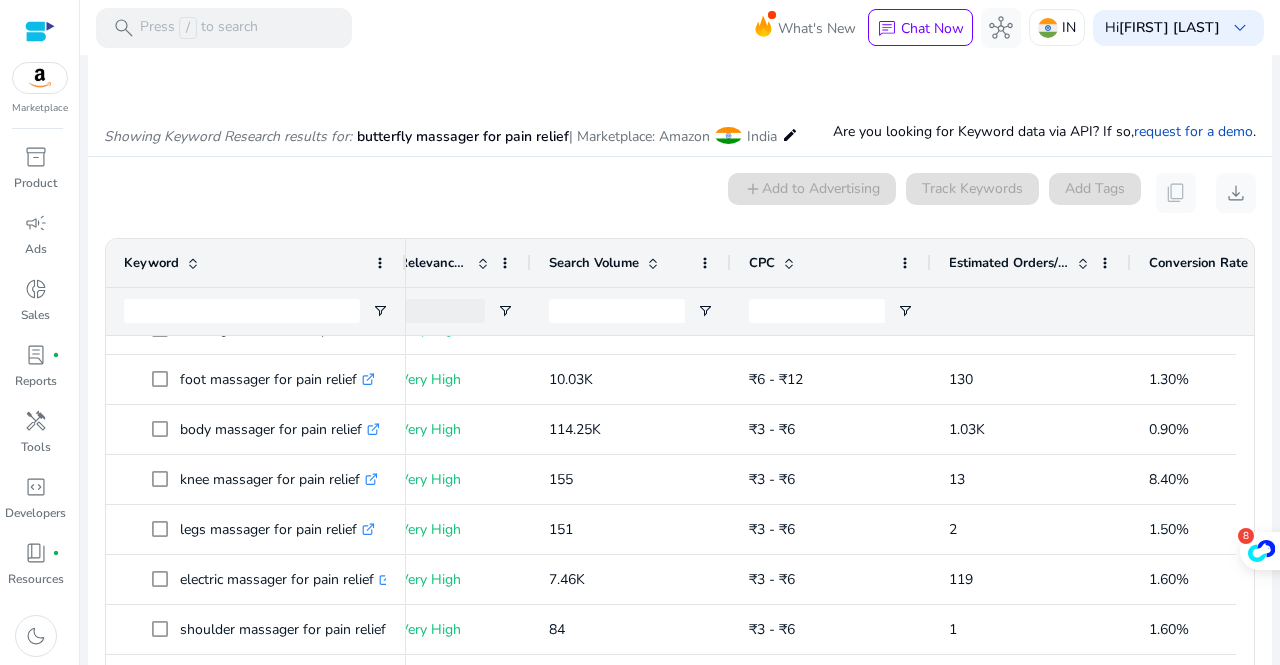 click on "0 keyword(s) selected  add  Add to Advertising   Track Keywords   Add Tags   content_copy   download" at bounding box center (680, 193) 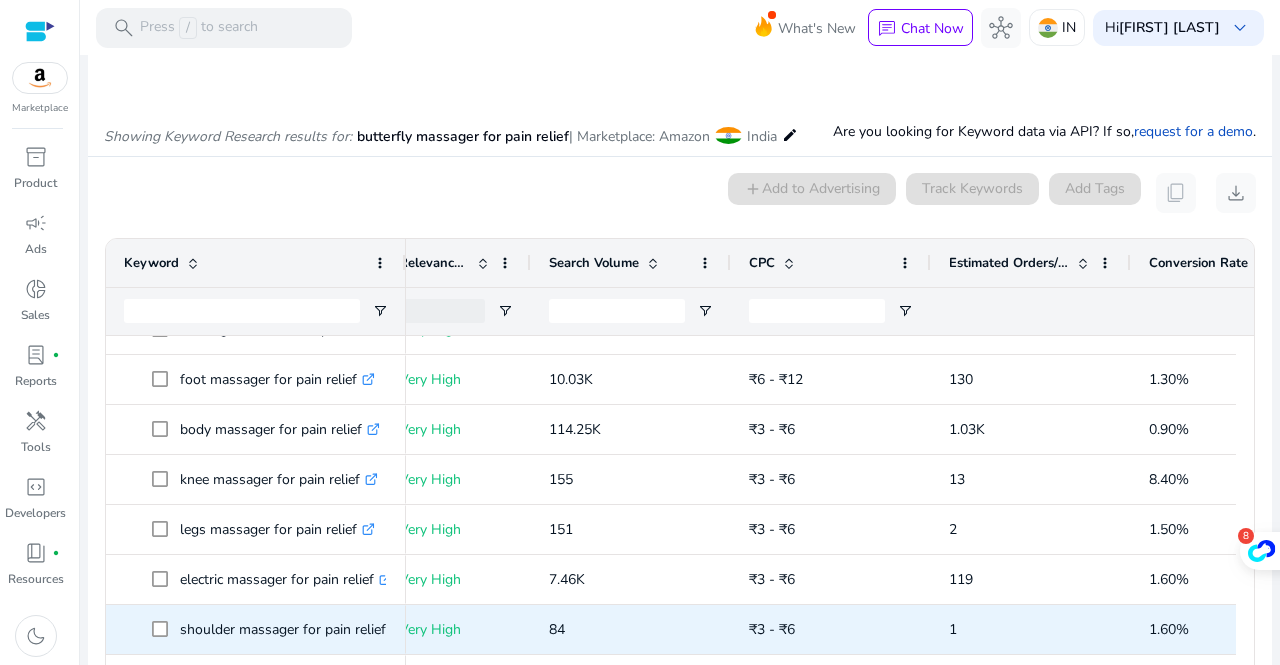 scroll, scrollTop: 398, scrollLeft: 0, axis: vertical 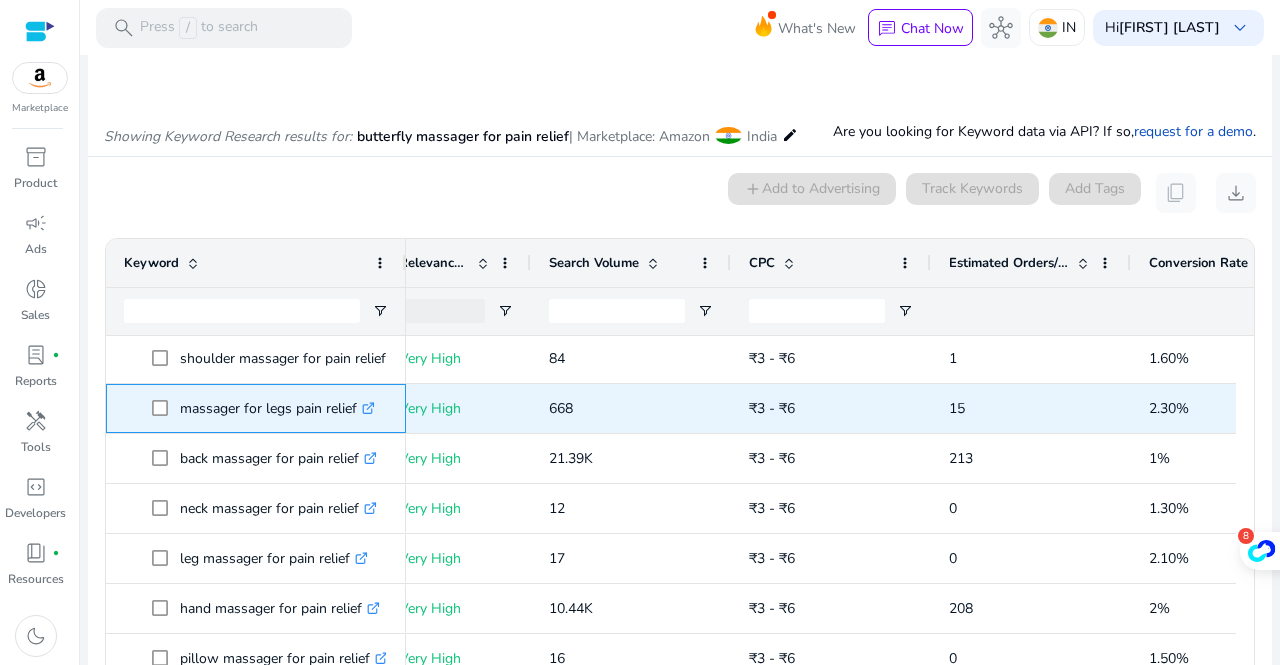 drag, startPoint x: 359, startPoint y: 413, endPoint x: 169, endPoint y: 419, distance: 190.09471 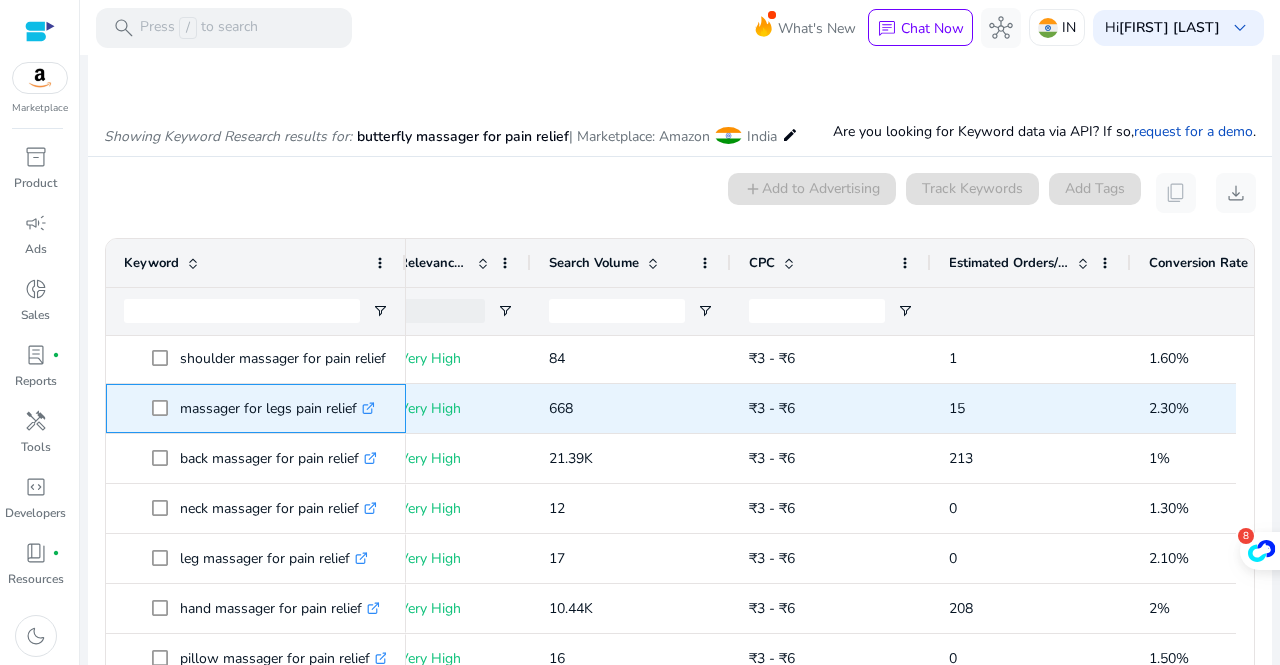 copy on "massager for legs pain relief" 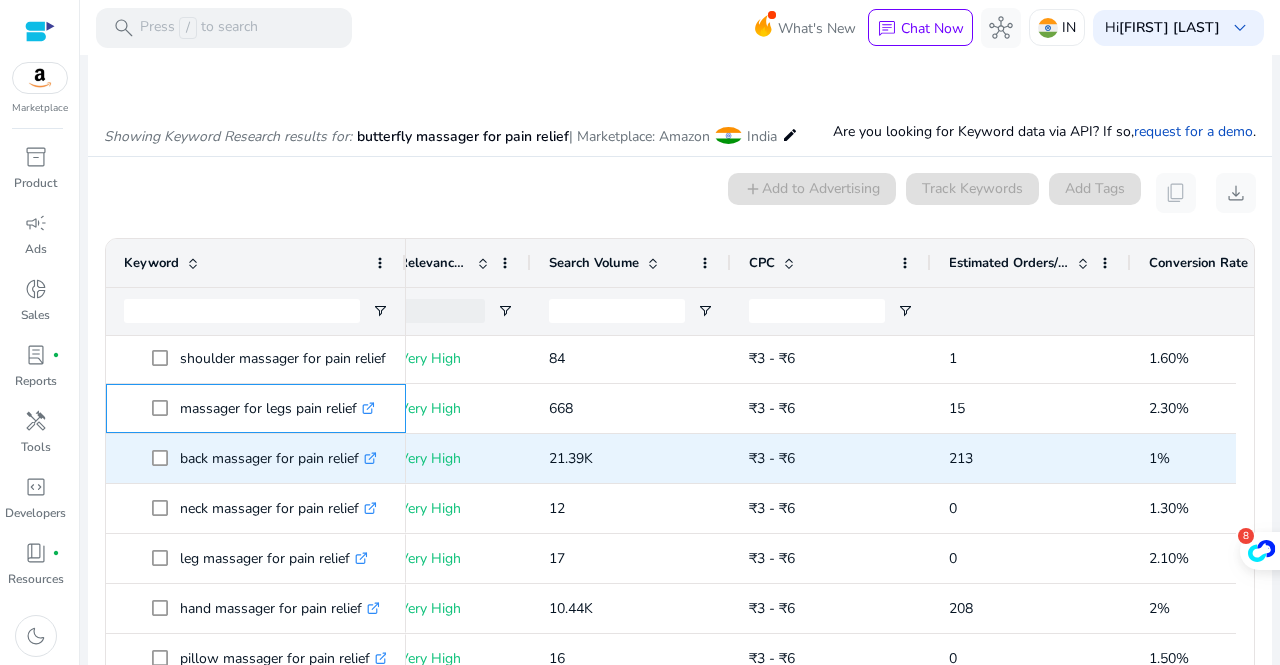 scroll, scrollTop: 567, scrollLeft: 0, axis: vertical 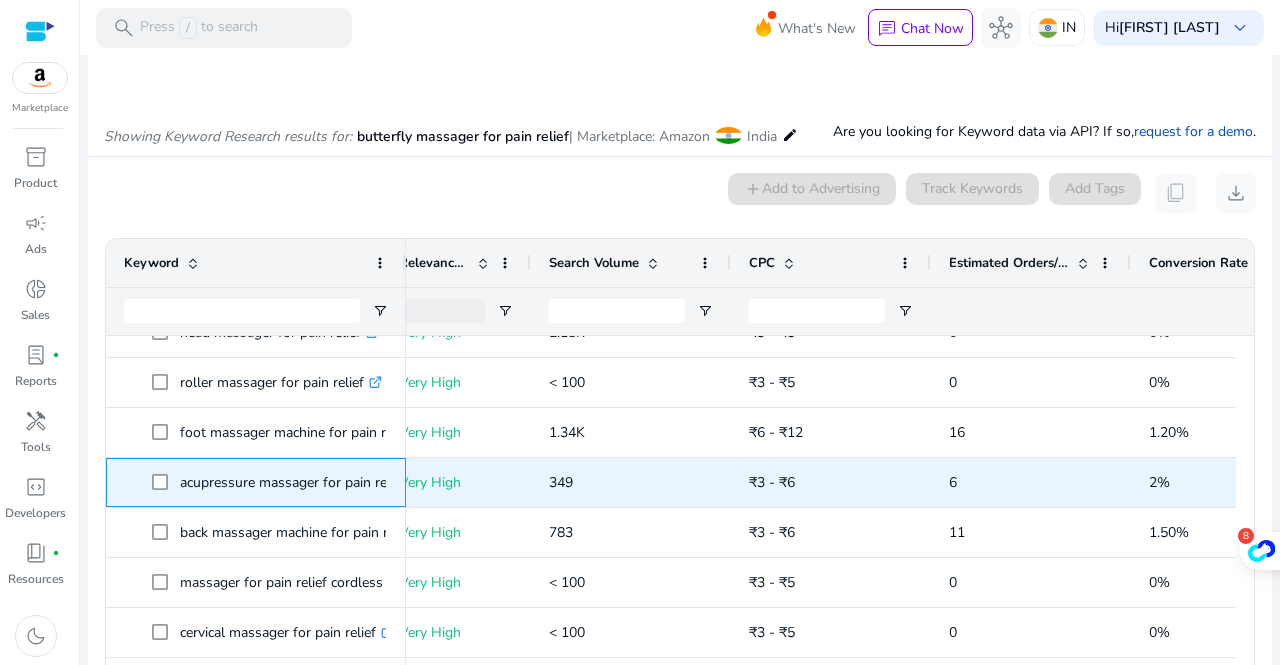 drag, startPoint x: 180, startPoint y: 488, endPoint x: 404, endPoint y: 485, distance: 224.0201 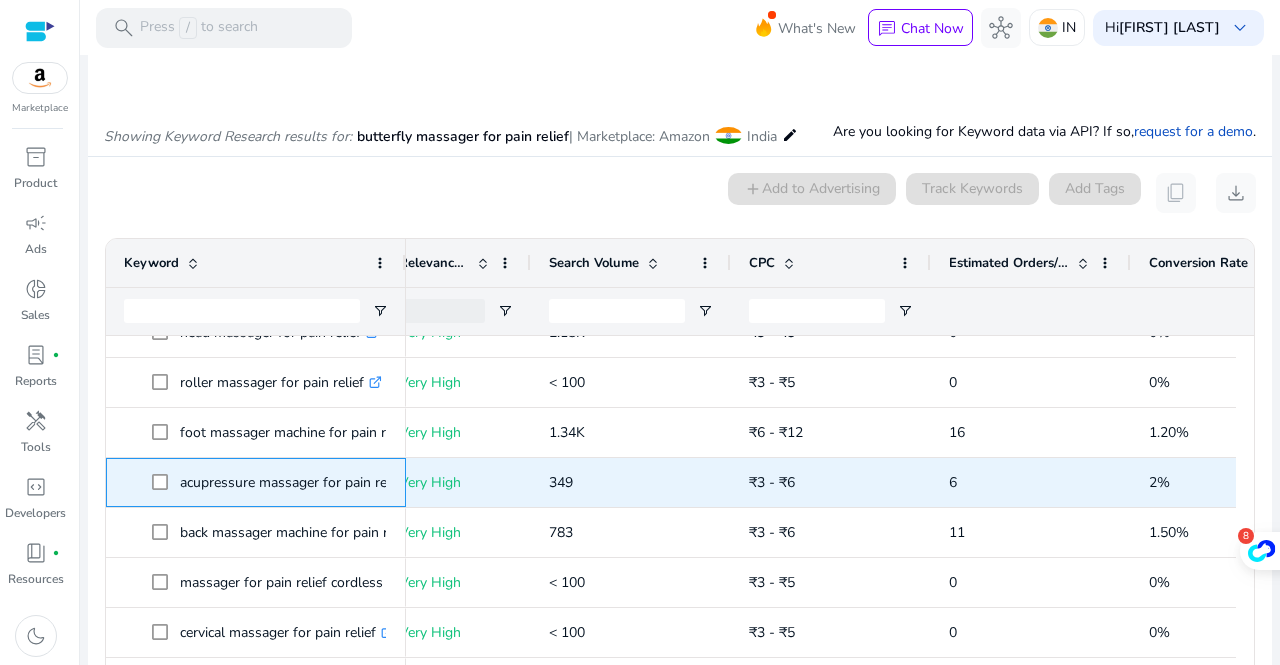 copy on "acupressure massager for pain relief  .st0{fill:#2c8af8}" 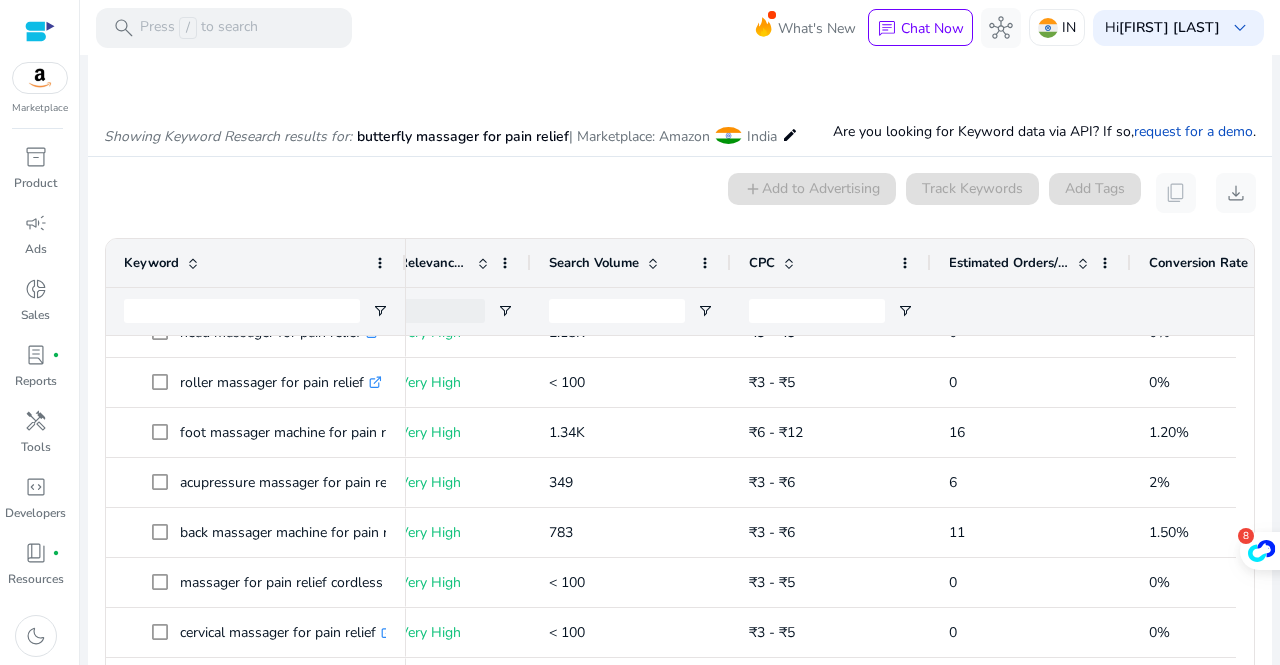 click on "0 keyword(s) selected  add  Add to Advertising   Track Keywords   Add Tags   content_copy   download" at bounding box center (680, 193) 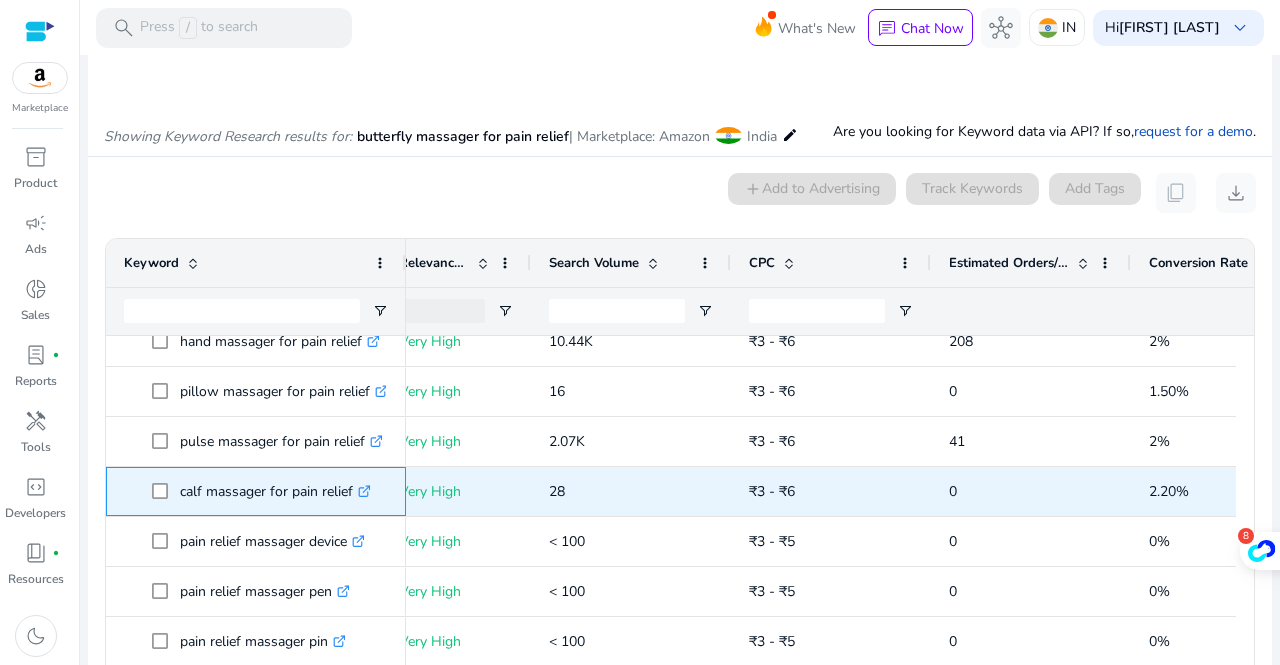 drag, startPoint x: 174, startPoint y: 496, endPoint x: 364, endPoint y: 493, distance: 190.02368 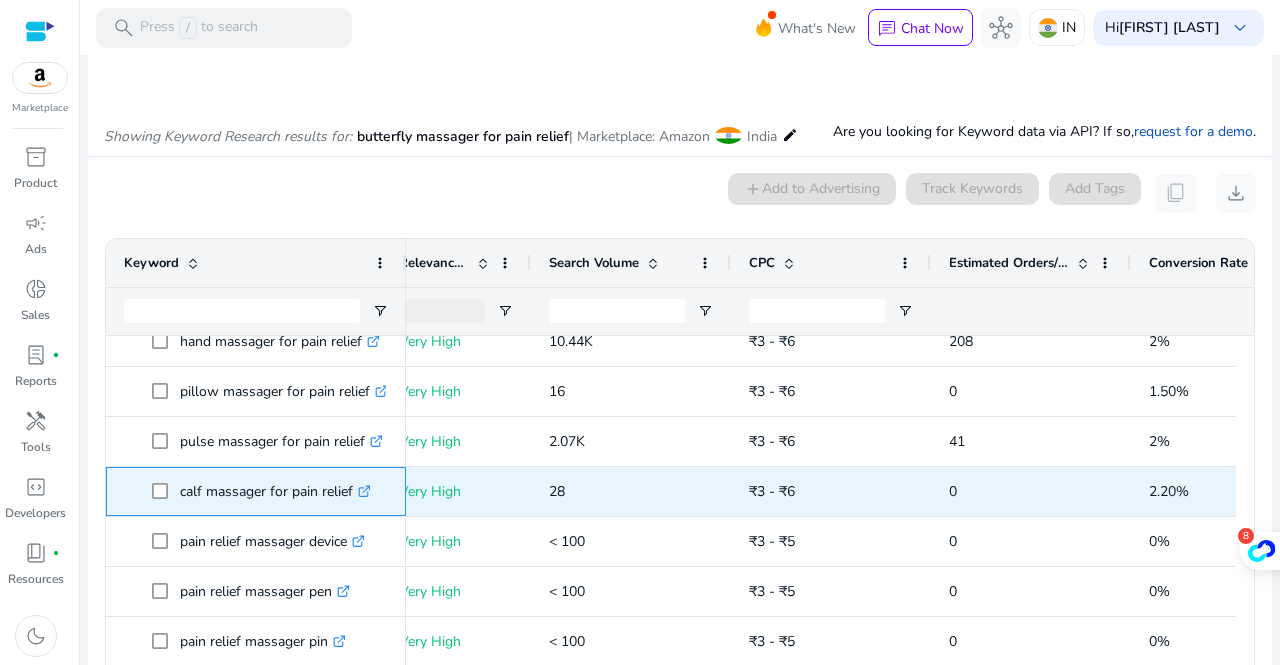copy on "calf massager for pain relief" 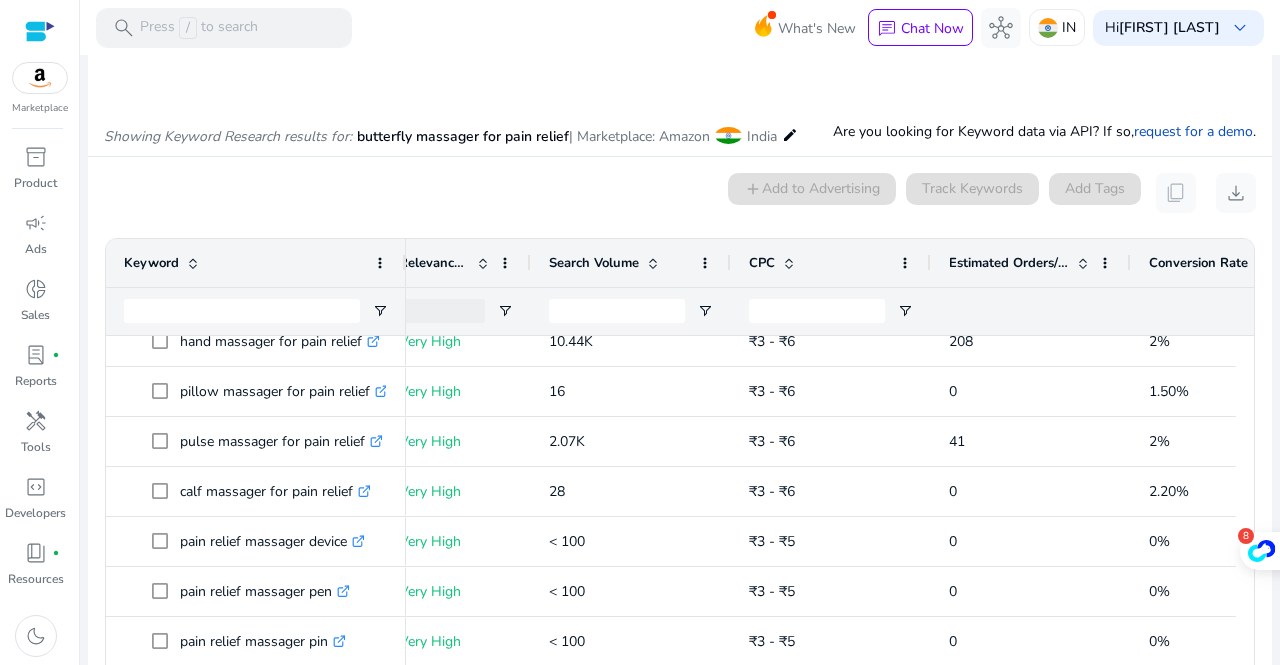click on "0 keyword(s) selected  add  Add to Advertising   Track Keywords   Add Tags   content_copy   download" at bounding box center (680, 193) 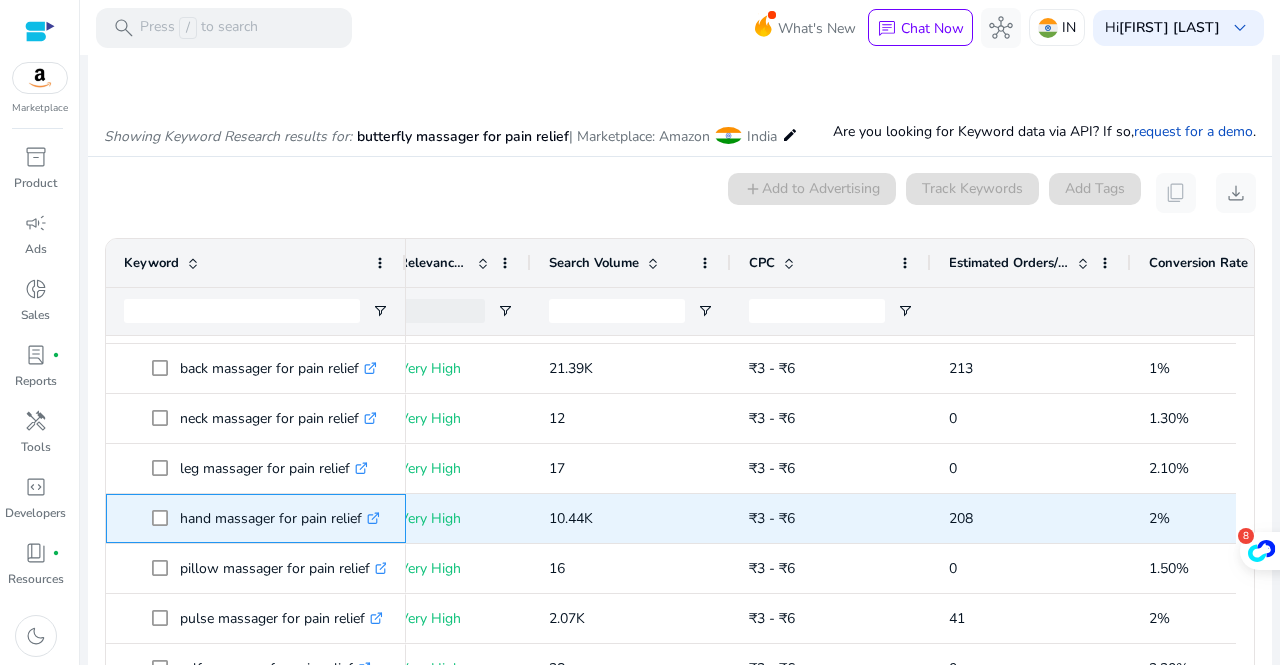 drag, startPoint x: 364, startPoint y: 528, endPoint x: 177, endPoint y: 542, distance: 187.52333 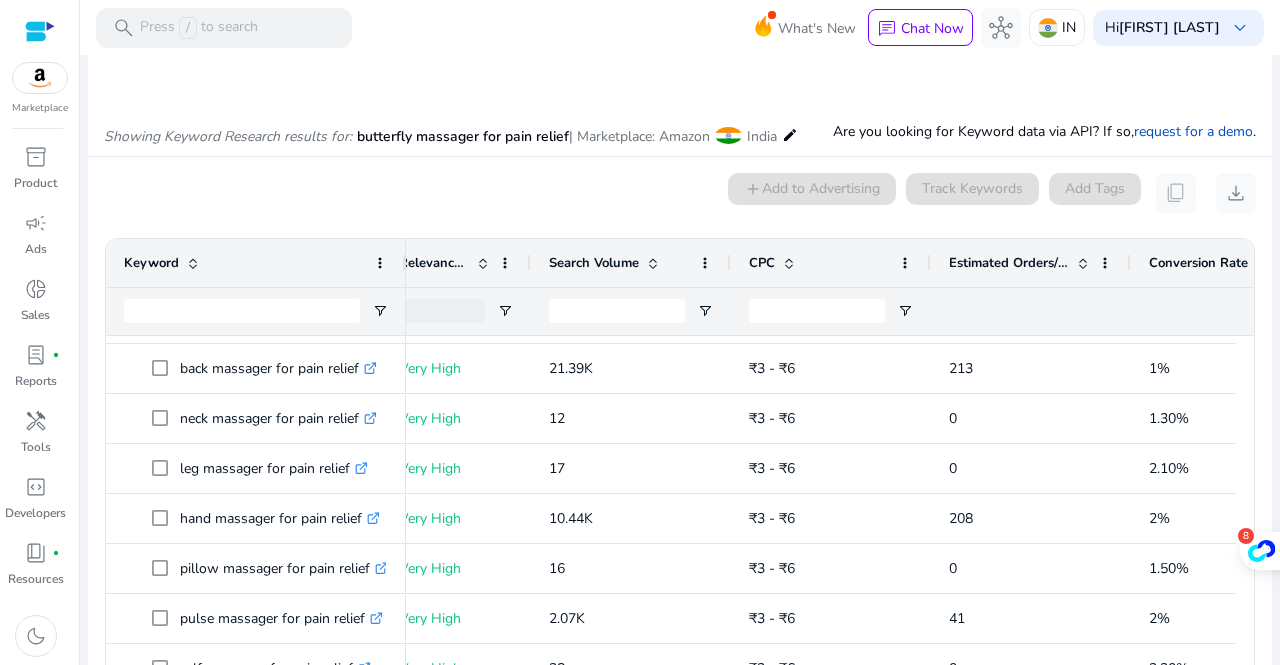 click on "Press SPACE to select this row.
Drag here to set row groups Drag here to set column labels
Keyword
Match Type
CPC" at bounding box center (680, 485) 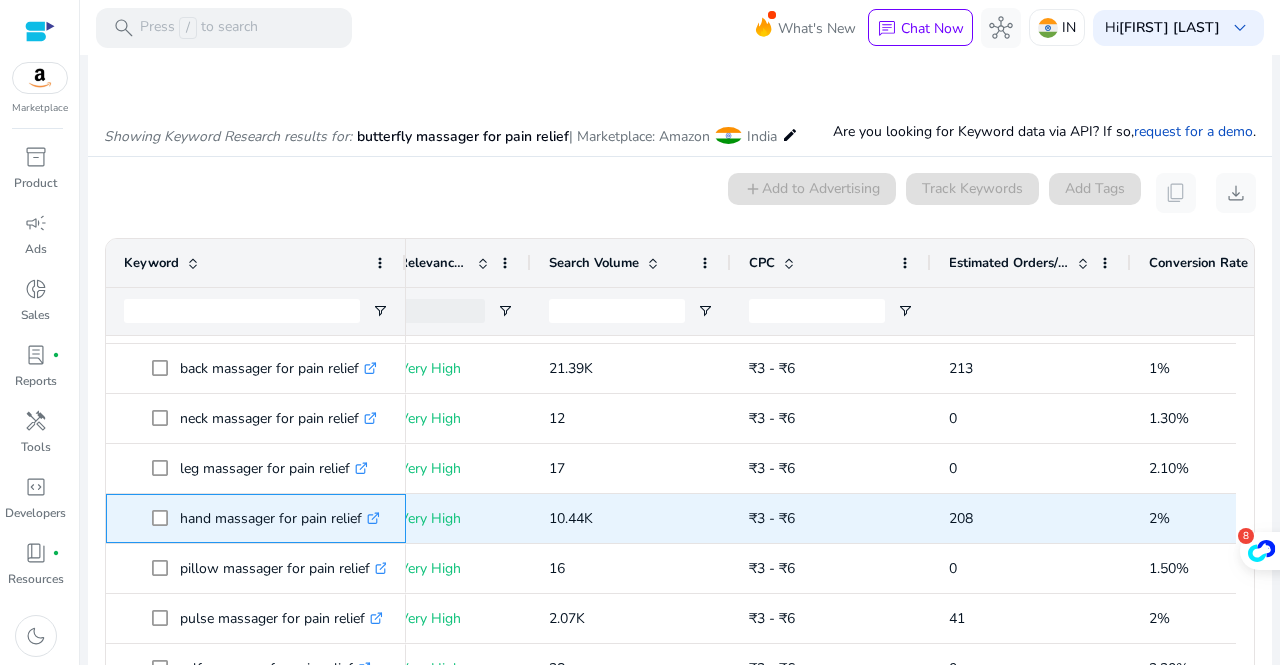 drag, startPoint x: 362, startPoint y: 523, endPoint x: 175, endPoint y: 521, distance: 187.0107 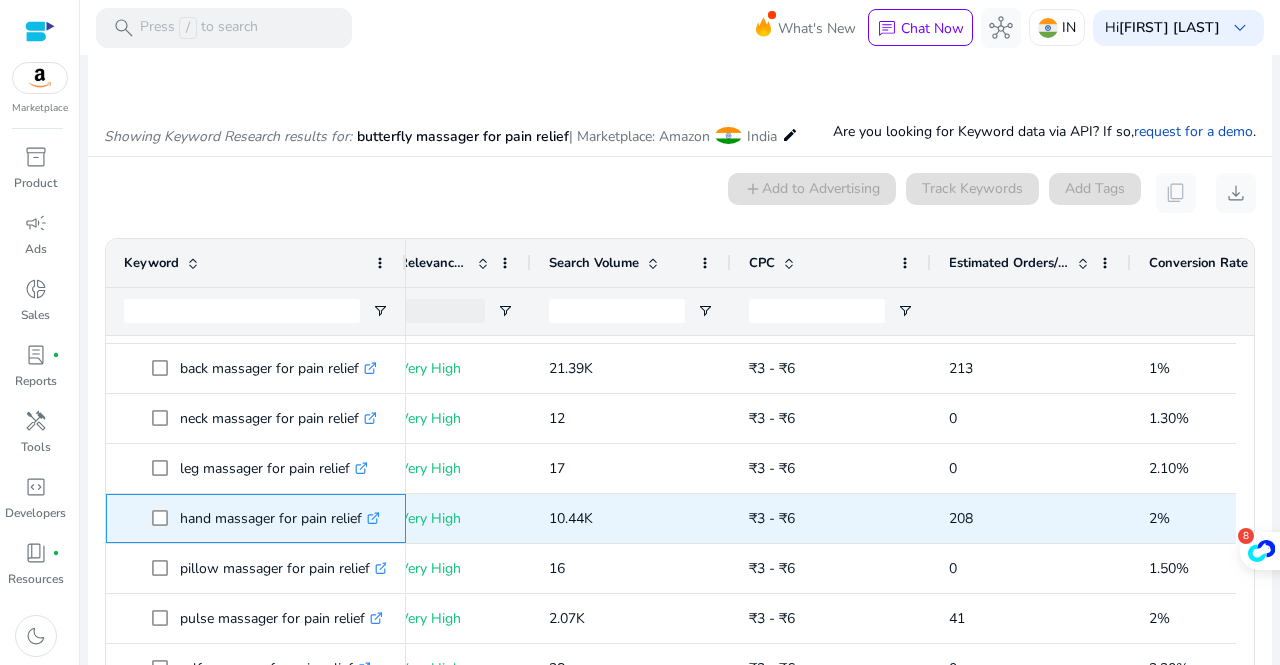 copy on "hand massager for pain relief" 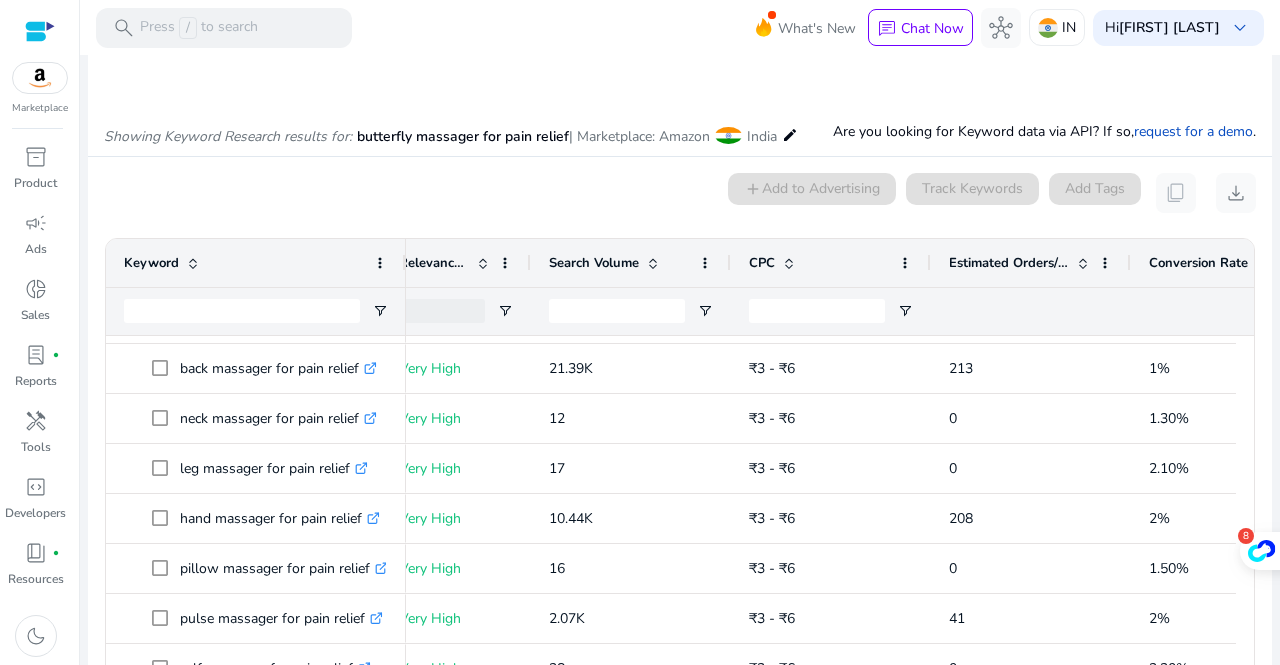 click on "0 keyword(s) selected  add  Add to Advertising   Track Keywords   Add Tags   content_copy   download" at bounding box center [680, 193] 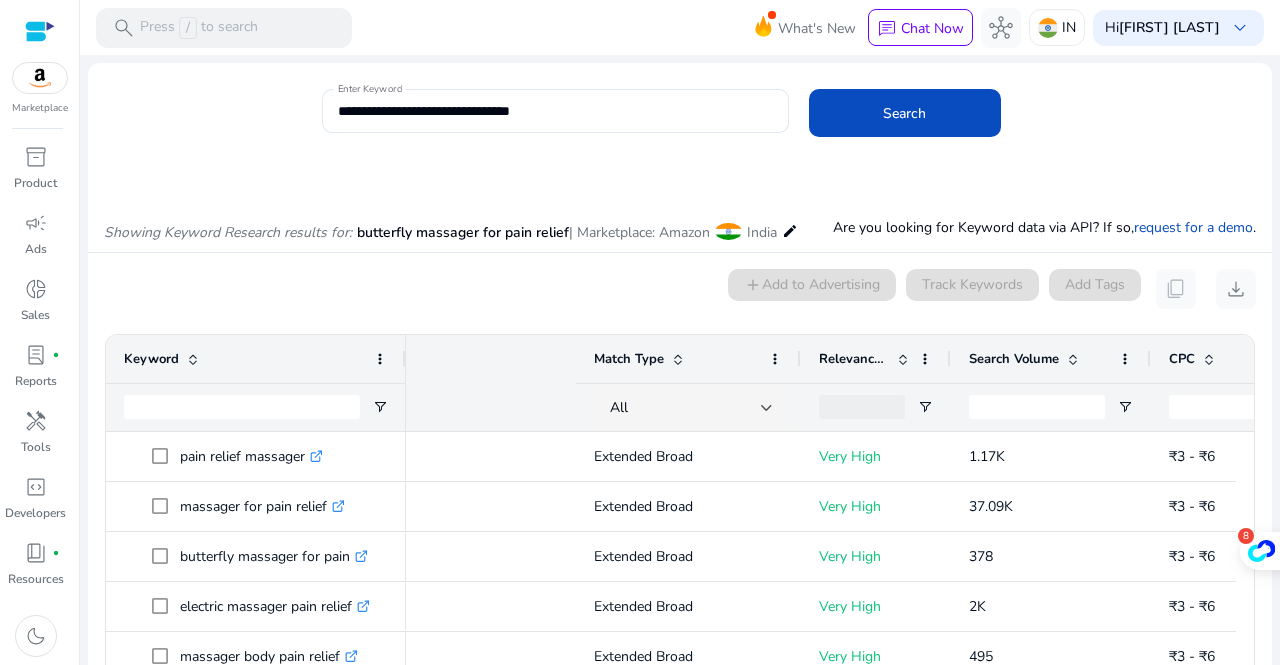 scroll, scrollTop: 0, scrollLeft: 0, axis: both 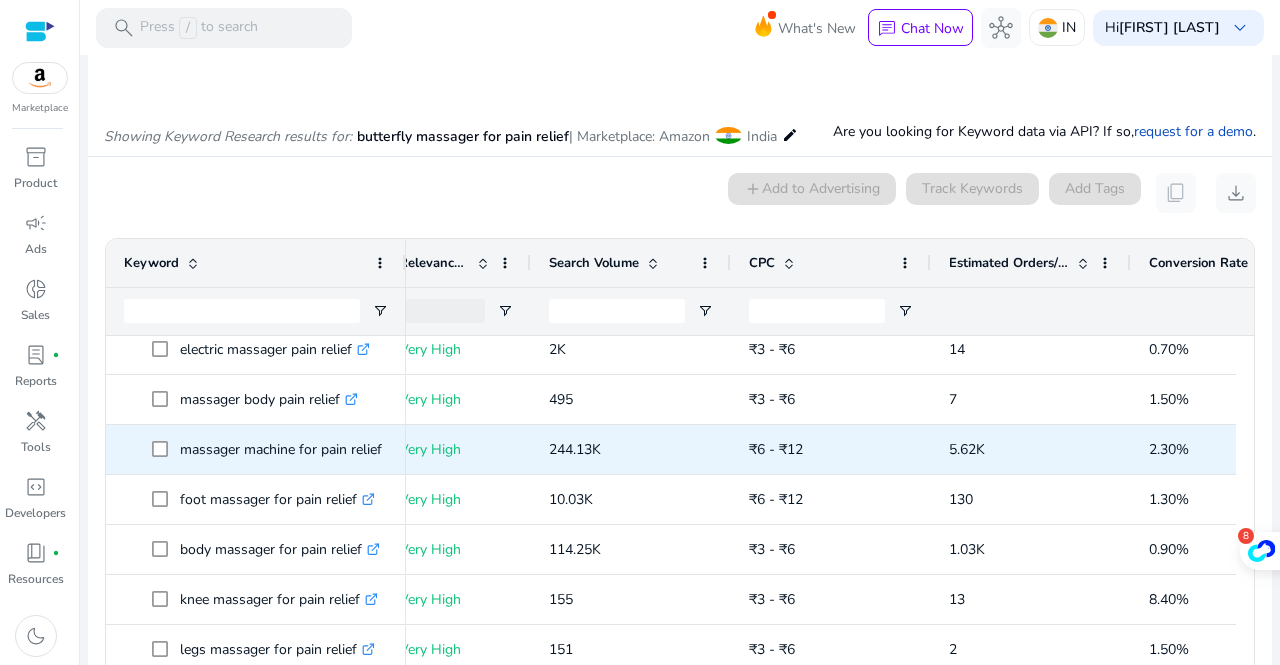 click on "hand massager for pain relief  .st0{fill:#2c8af8}
leg massager for pain relief  .st0{fill:#2c8af8}
neck massager for pain relief  .st0{fill:#2c8af8}
back massager for pain relief  .st0{fill:#2c8af8}" at bounding box center (256, 1425) 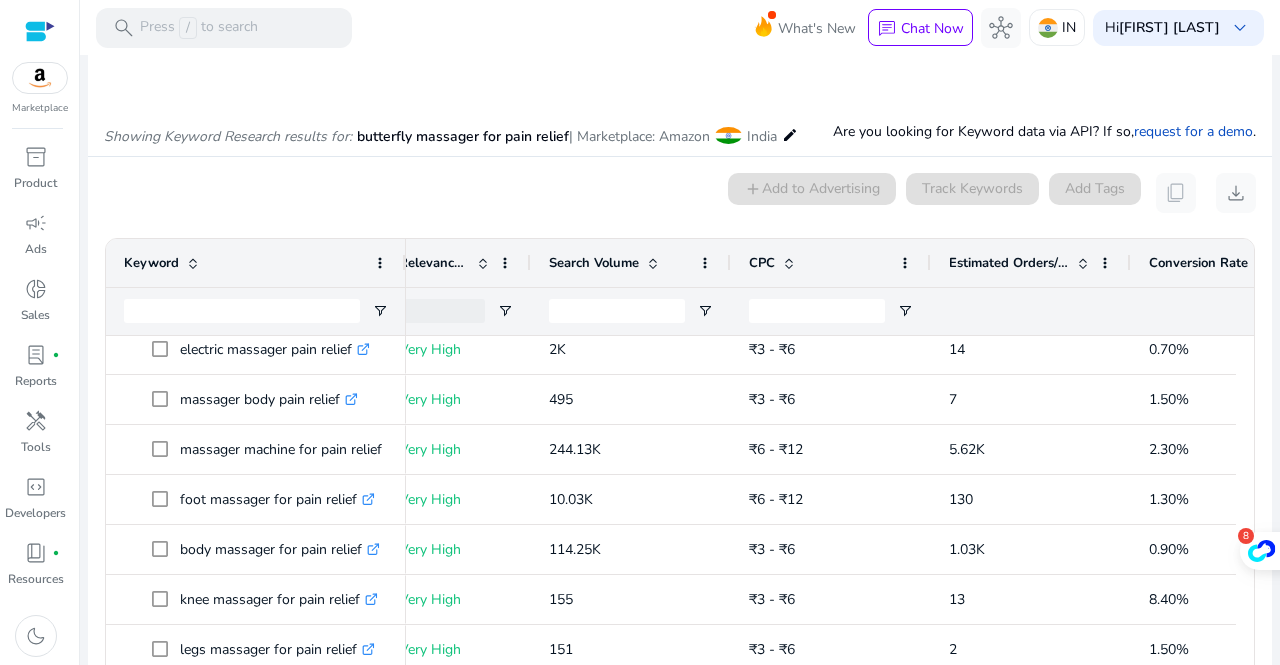 click on "0 keyword(s) selected  add  Add to Advertising   Track Keywords   Add Tags   content_copy   download" at bounding box center (680, 193) 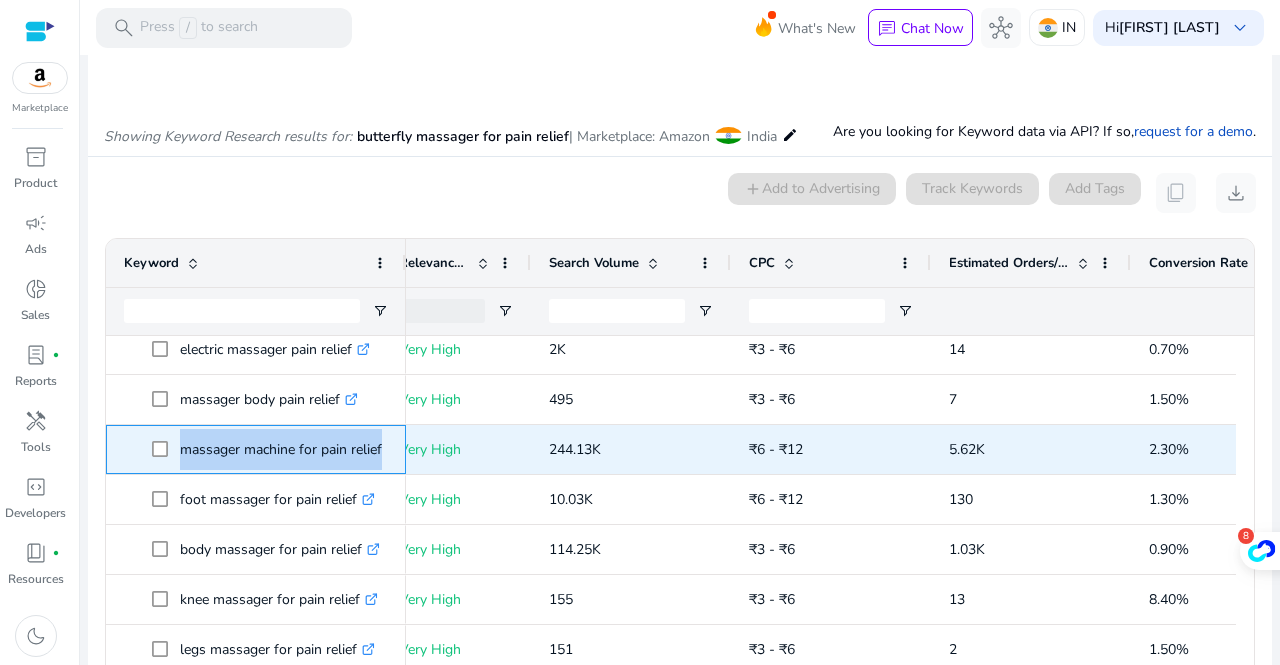 drag, startPoint x: 175, startPoint y: 457, endPoint x: 392, endPoint y: 459, distance: 217.00922 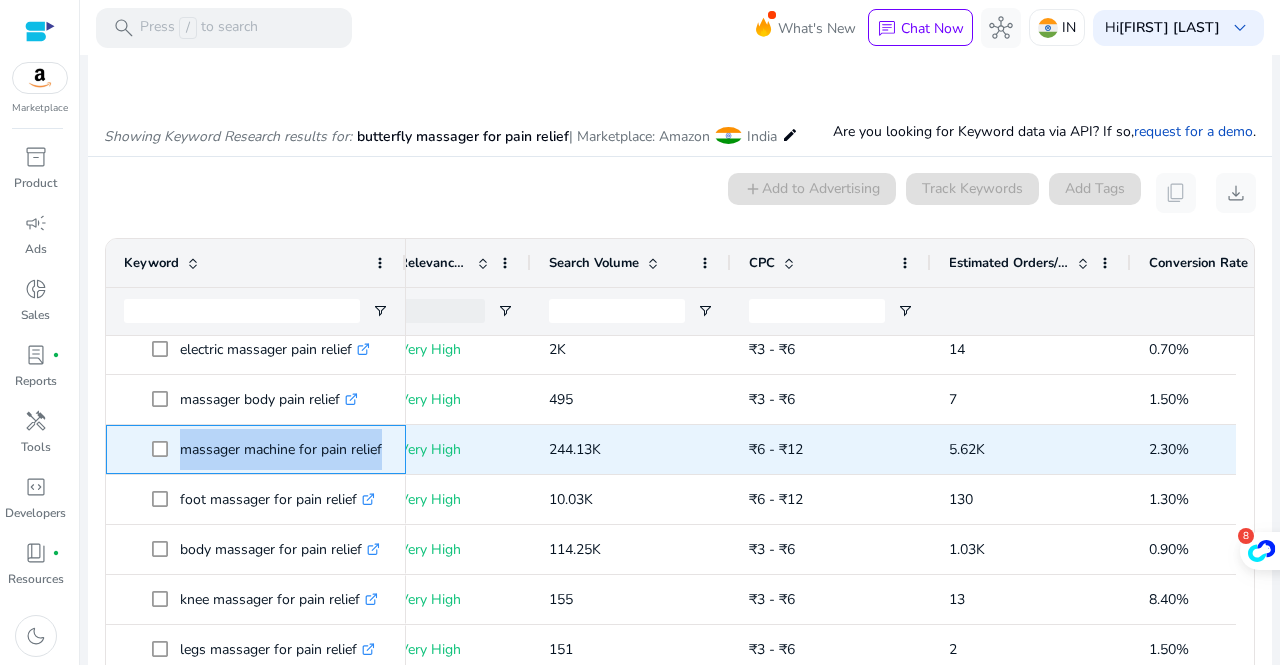 copy on "massager machine for pain relief  .st0{fill:#2c8af8}" 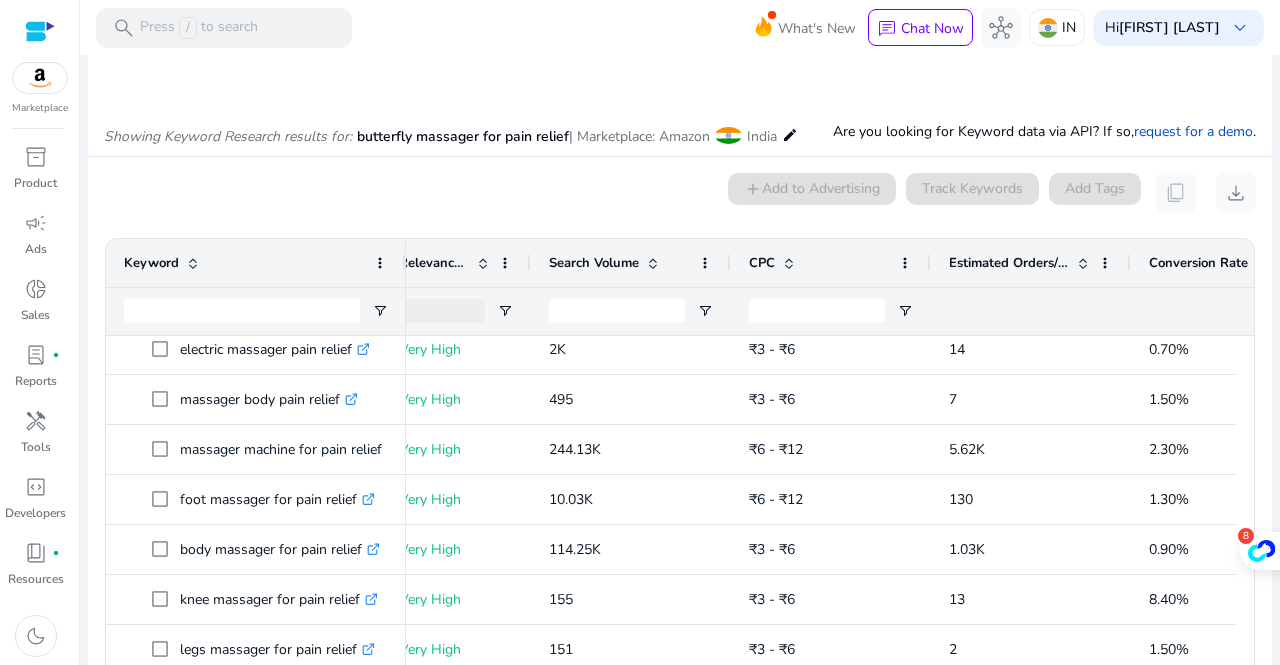 click on "0 keyword(s) selected  add  Add to Advertising   Track Keywords   Add Tags   content_copy   download" at bounding box center (680, 193) 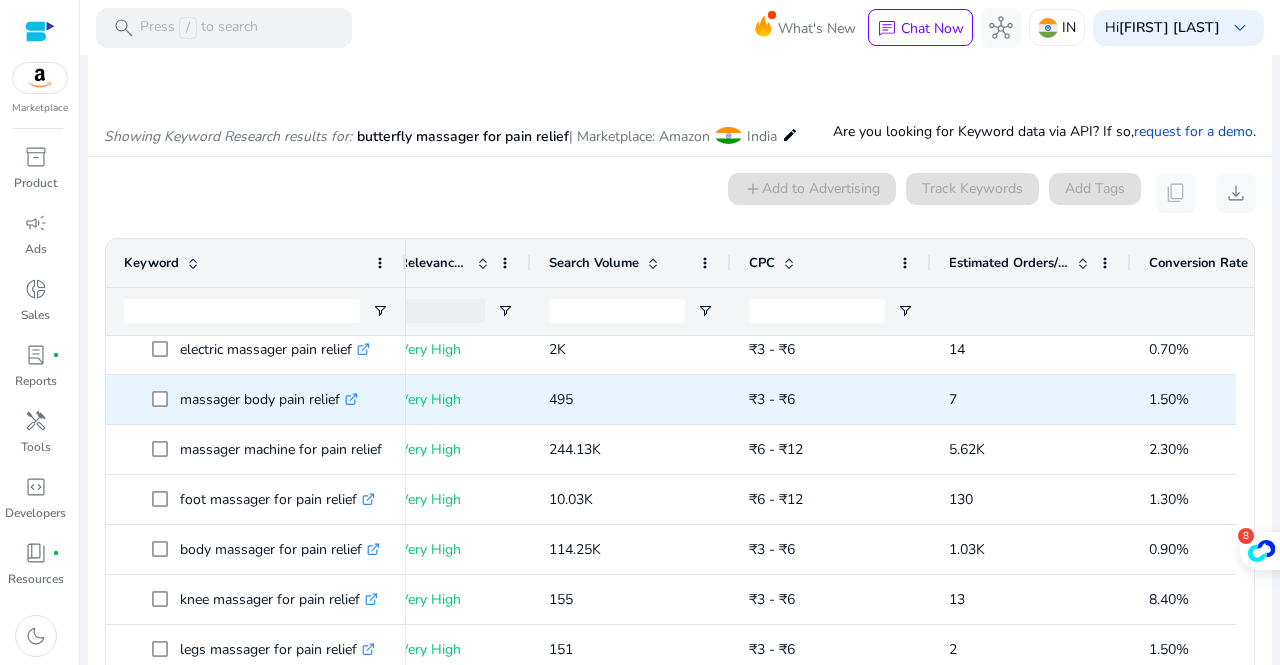 scroll, scrollTop: 79, scrollLeft: 0, axis: vertical 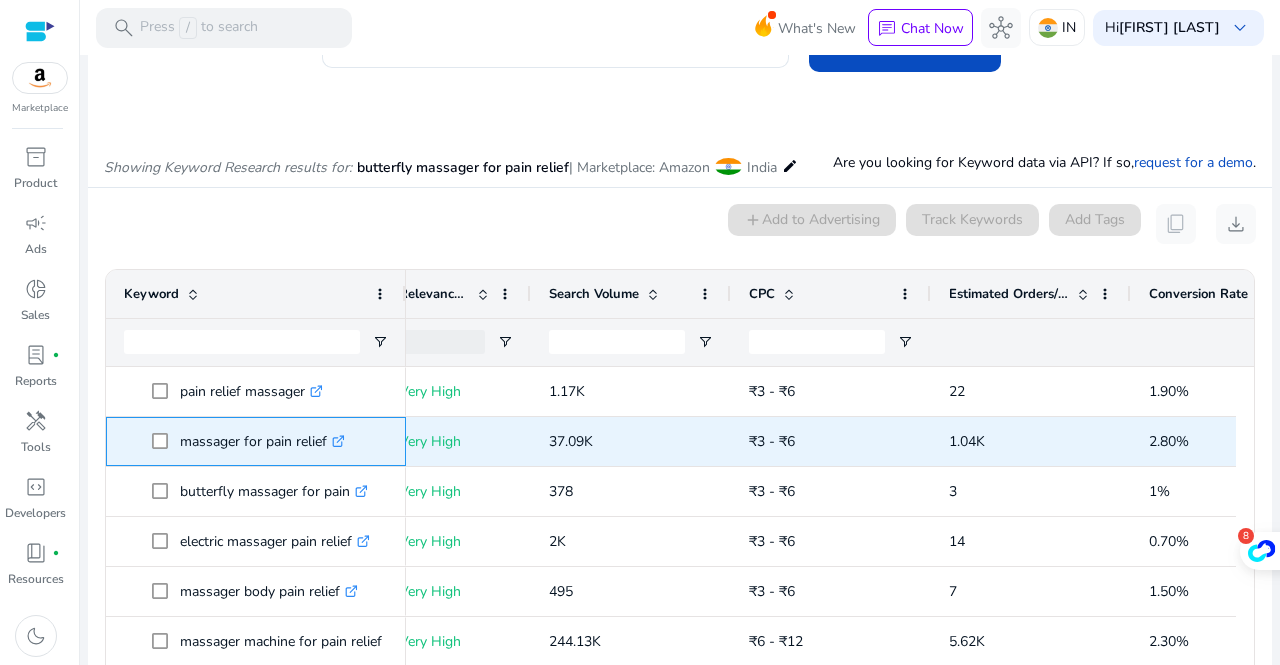 drag, startPoint x: 328, startPoint y: 458, endPoint x: 172, endPoint y: 456, distance: 156.01282 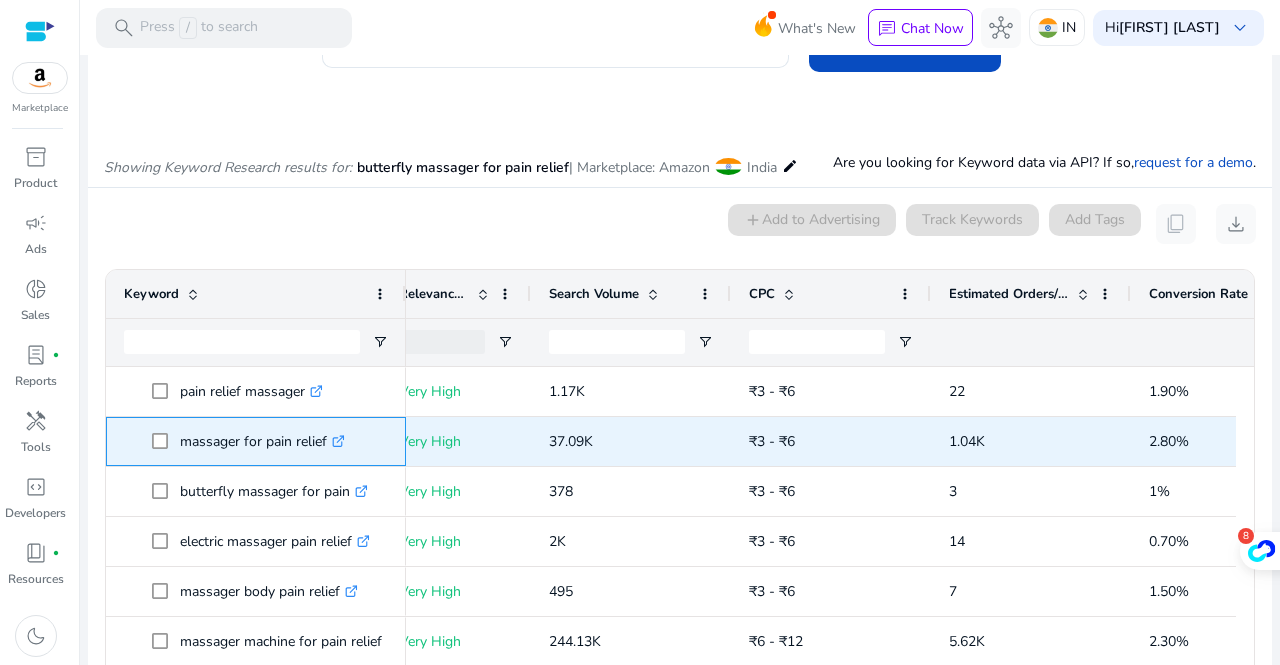 copy on "massager for pain relief" 